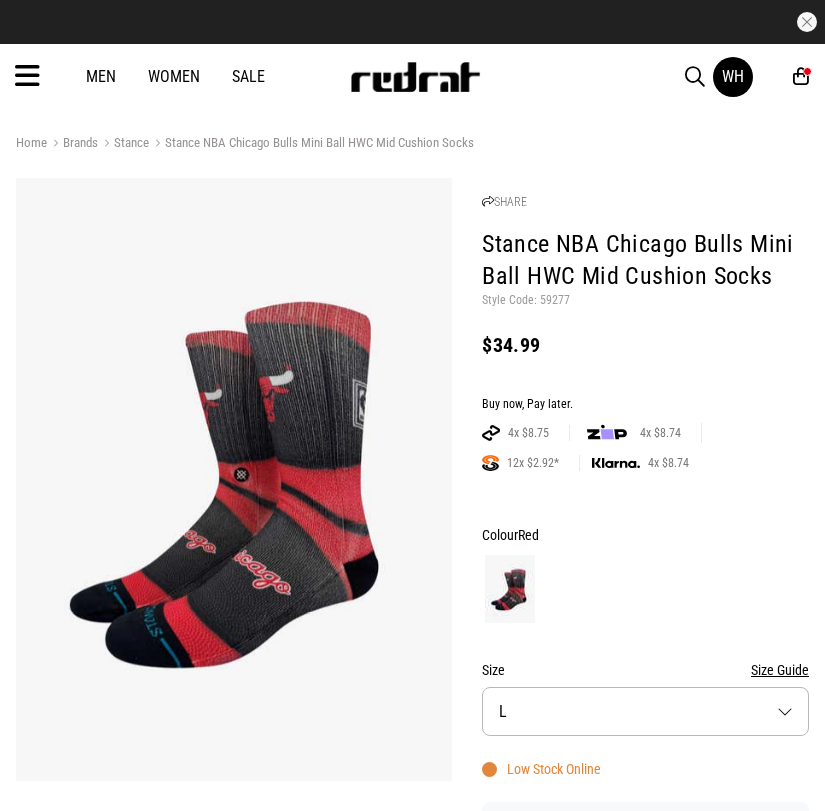 scroll, scrollTop: 0, scrollLeft: 0, axis: both 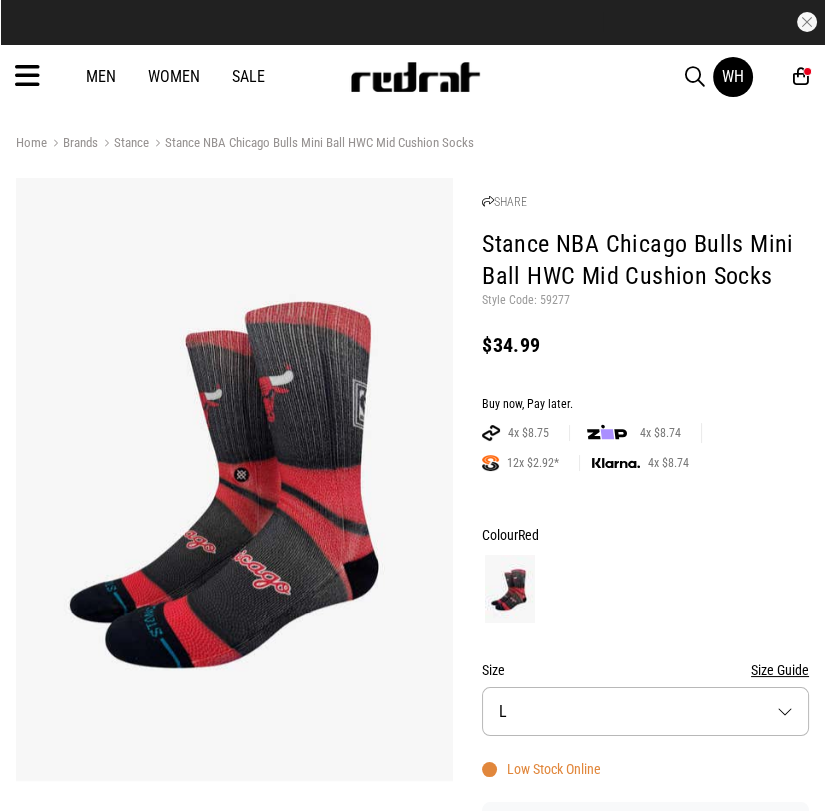 click on "Men" at bounding box center (101, 76) 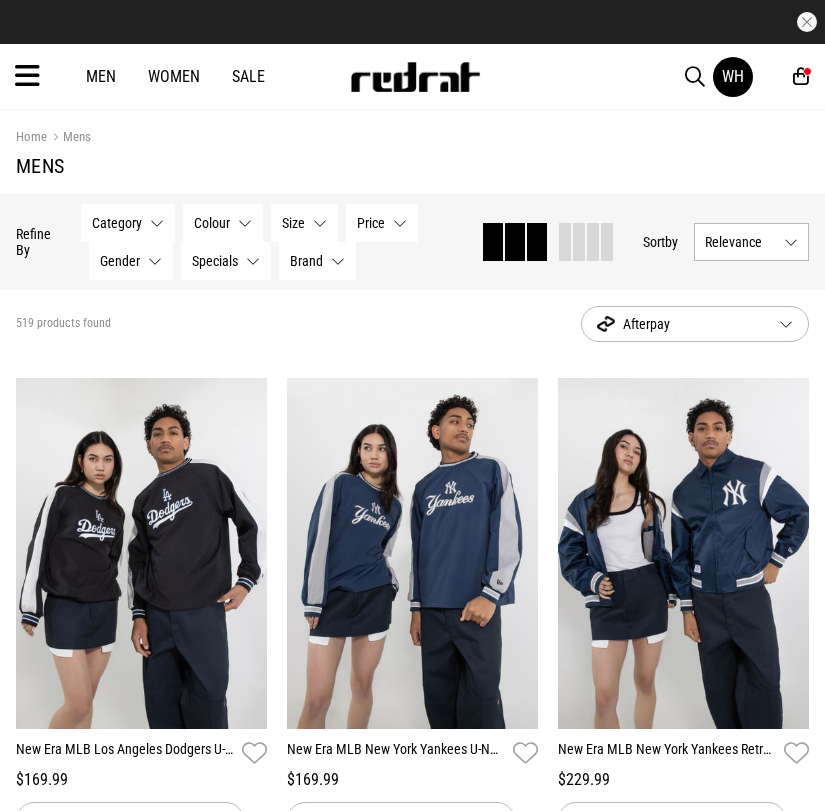 scroll, scrollTop: 0, scrollLeft: 0, axis: both 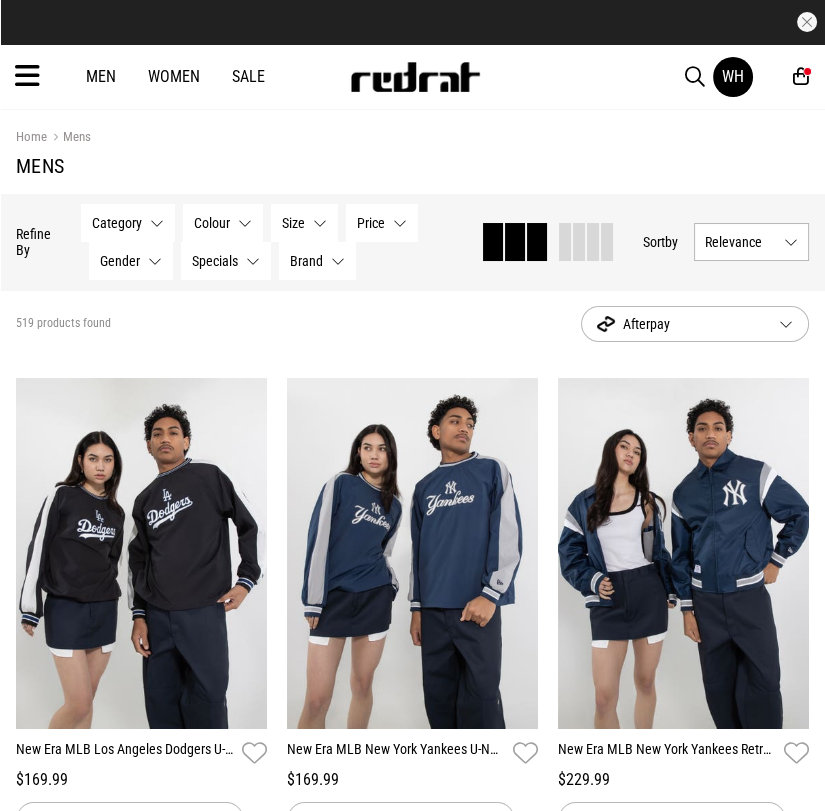 click at bounding box center [27, 76] 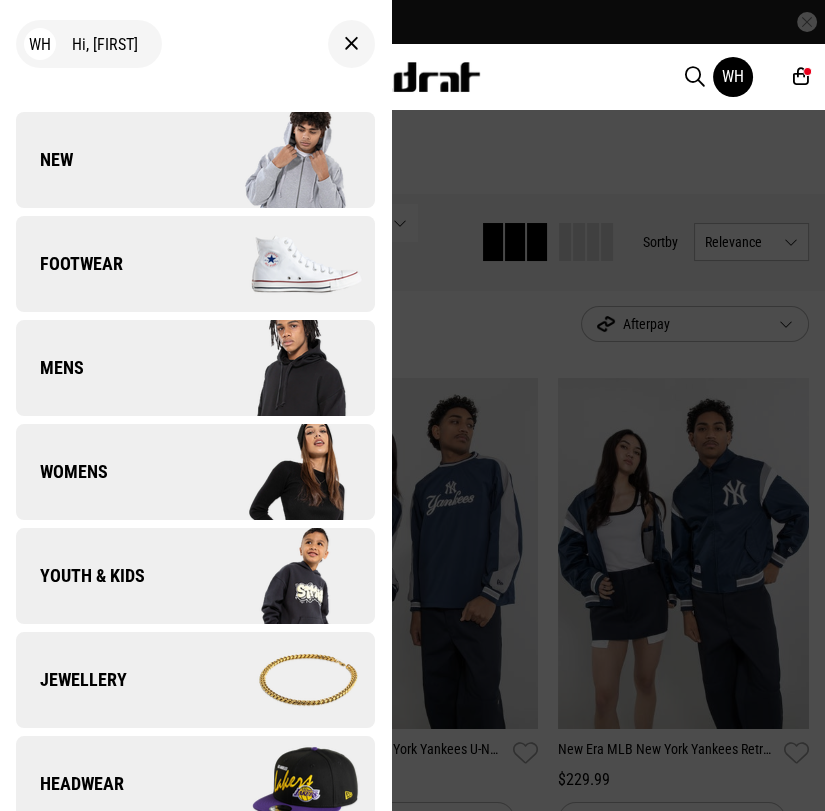 scroll, scrollTop: 0, scrollLeft: 0, axis: both 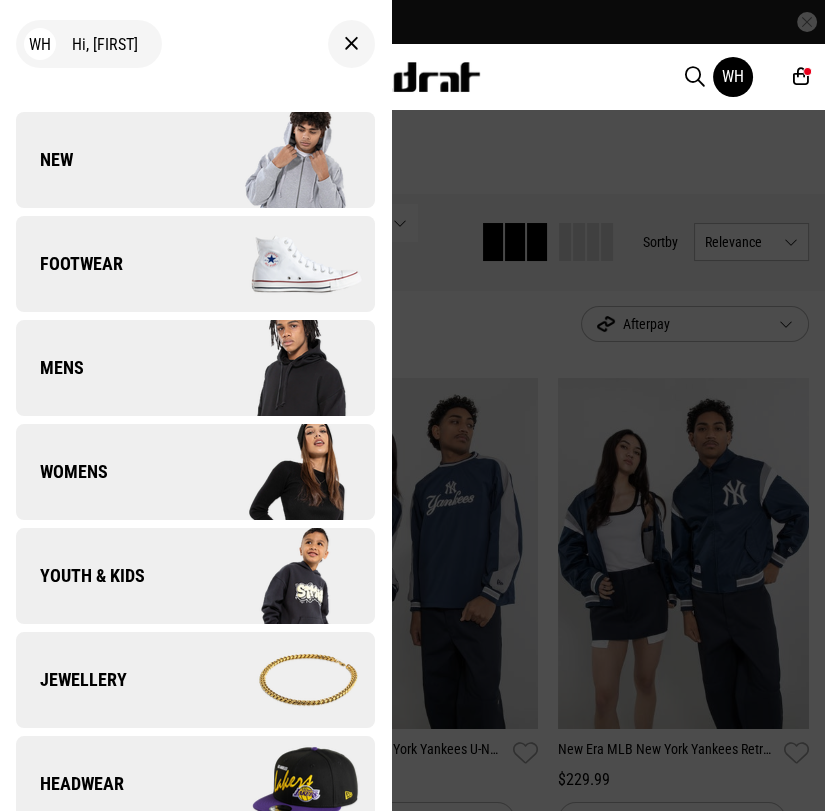 click on "Mens" at bounding box center (50, 368) 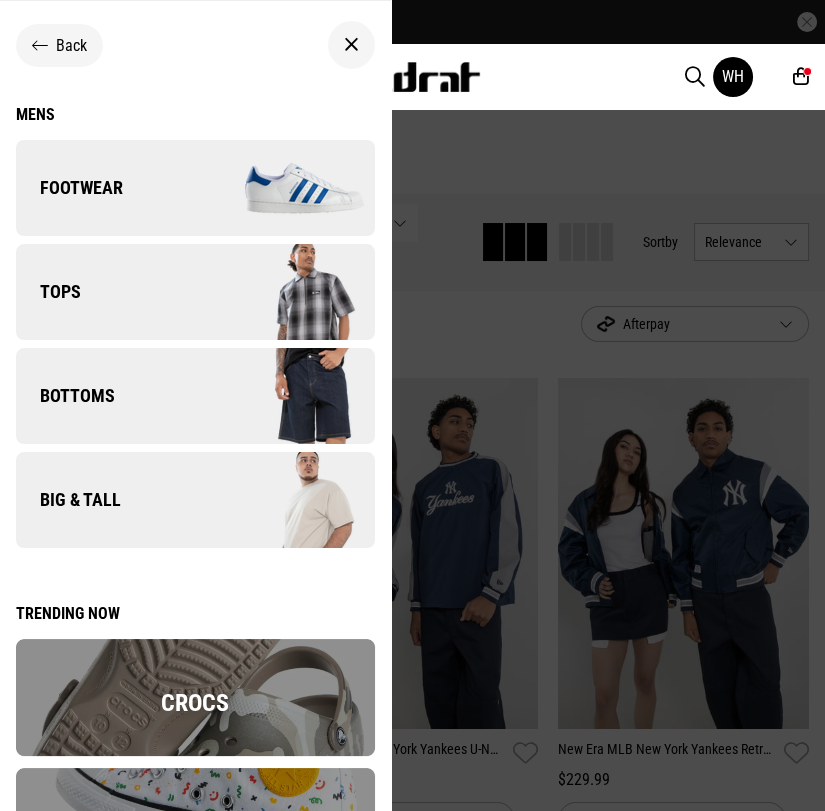 click on "Tops" at bounding box center (48, 292) 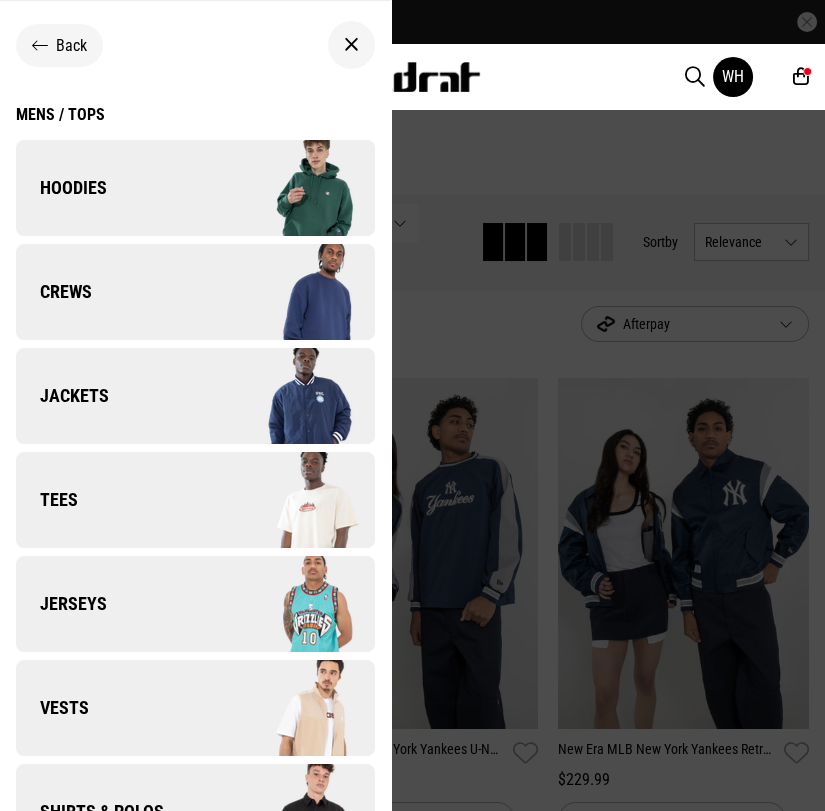 click on "Tees" at bounding box center (47, 500) 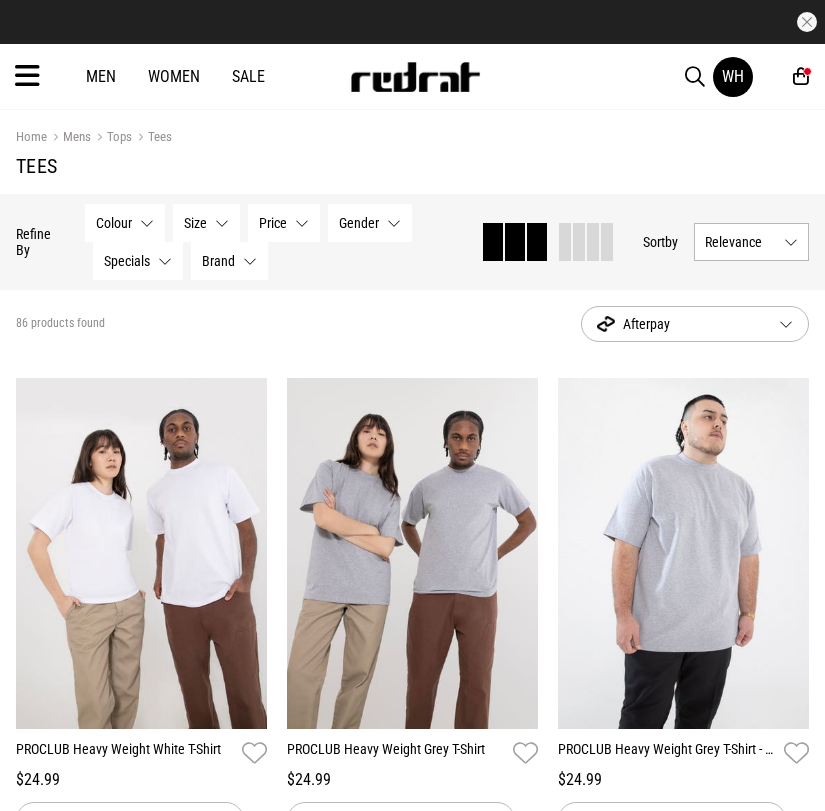 scroll, scrollTop: 0, scrollLeft: 0, axis: both 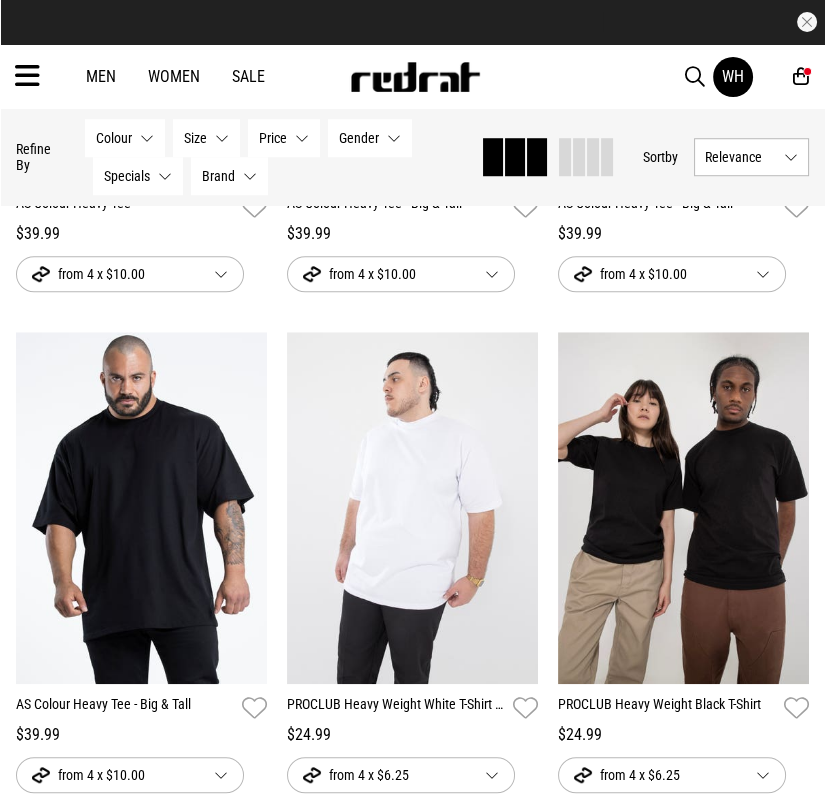 click on "AS Colour Heavy Tee -  Big & Tall" at bounding box center (125, 708) 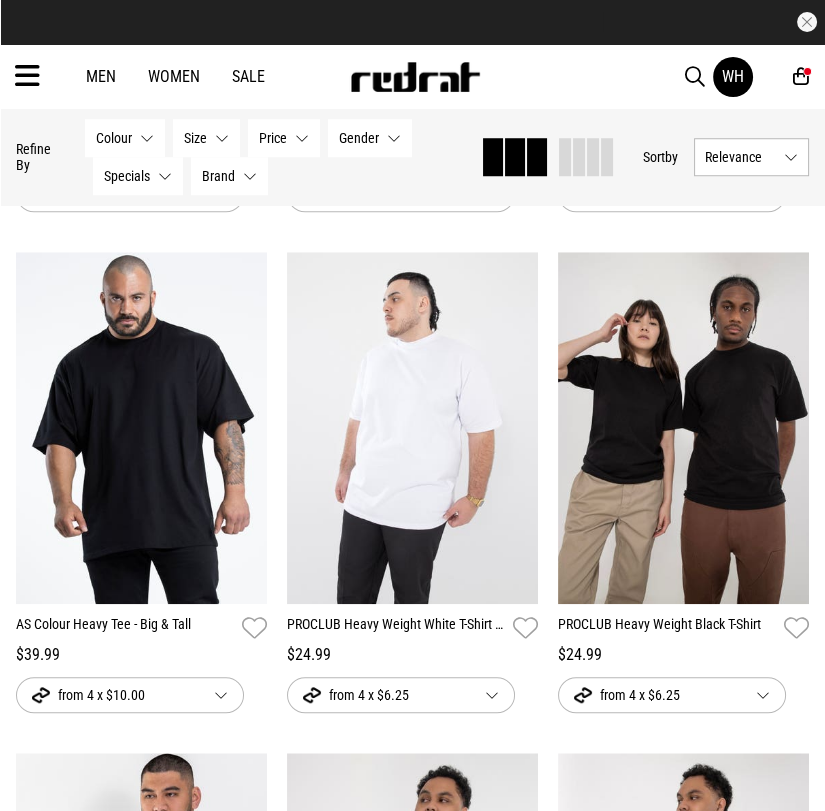 scroll, scrollTop: 1643, scrollLeft: 0, axis: vertical 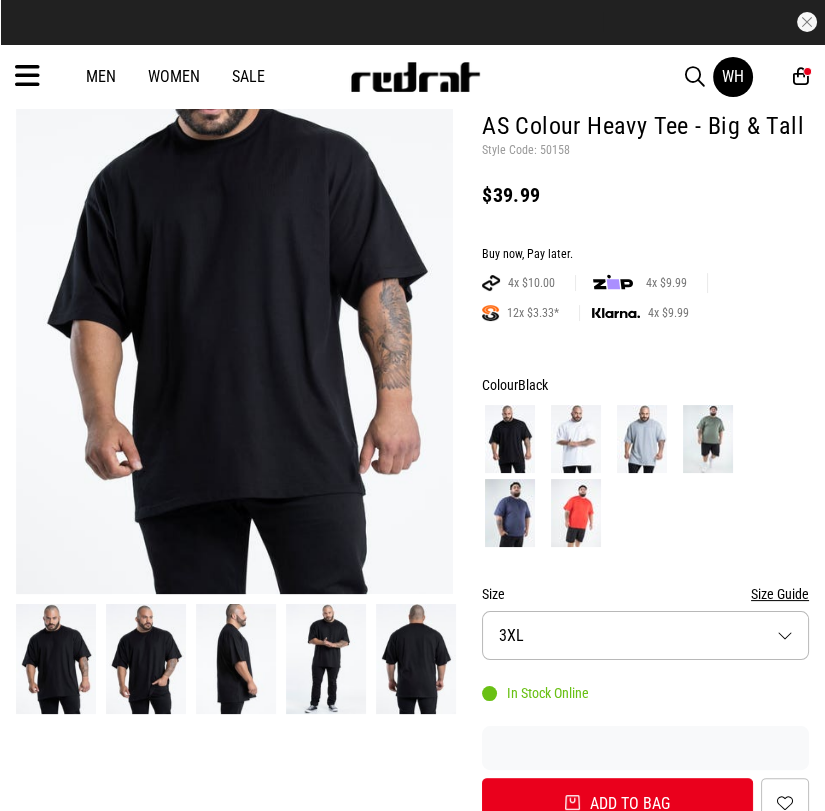 click at bounding box center (576, 513) 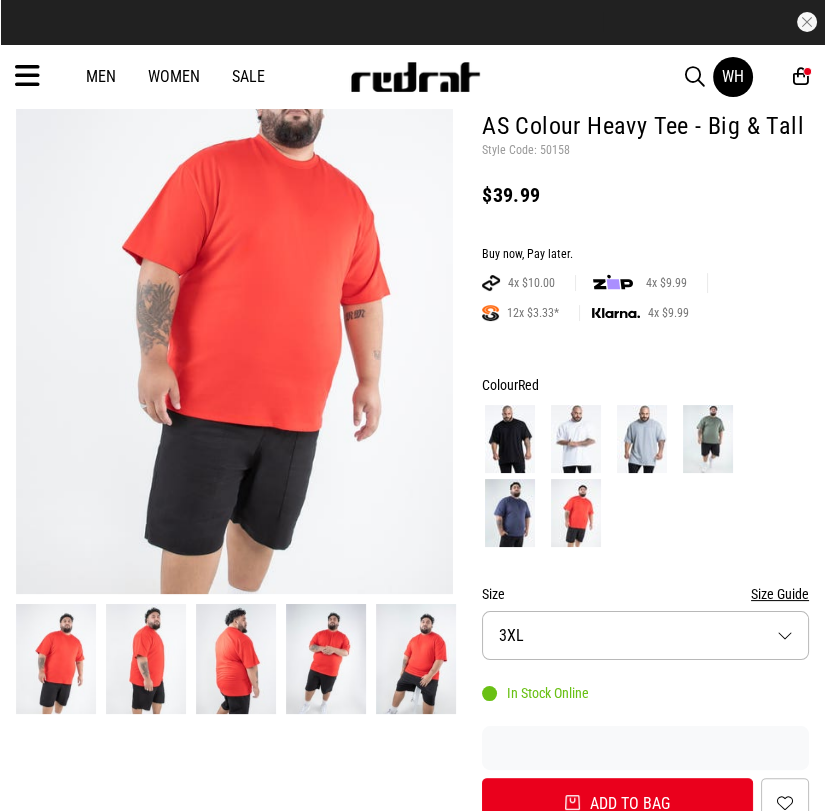 click at bounding box center (510, 439) 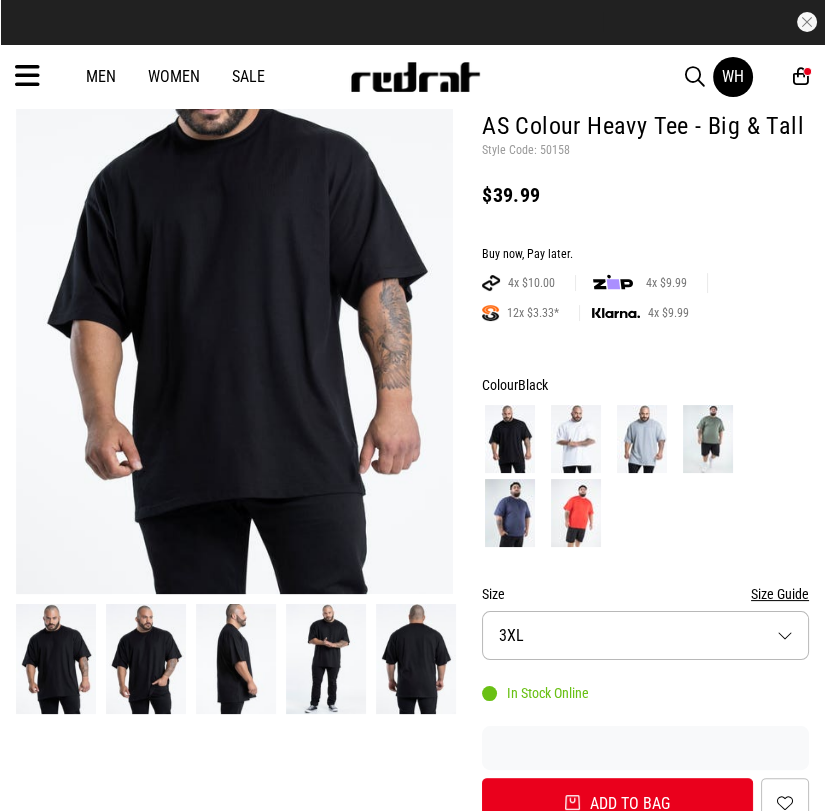 click on "Size 3XL" at bounding box center (645, 635) 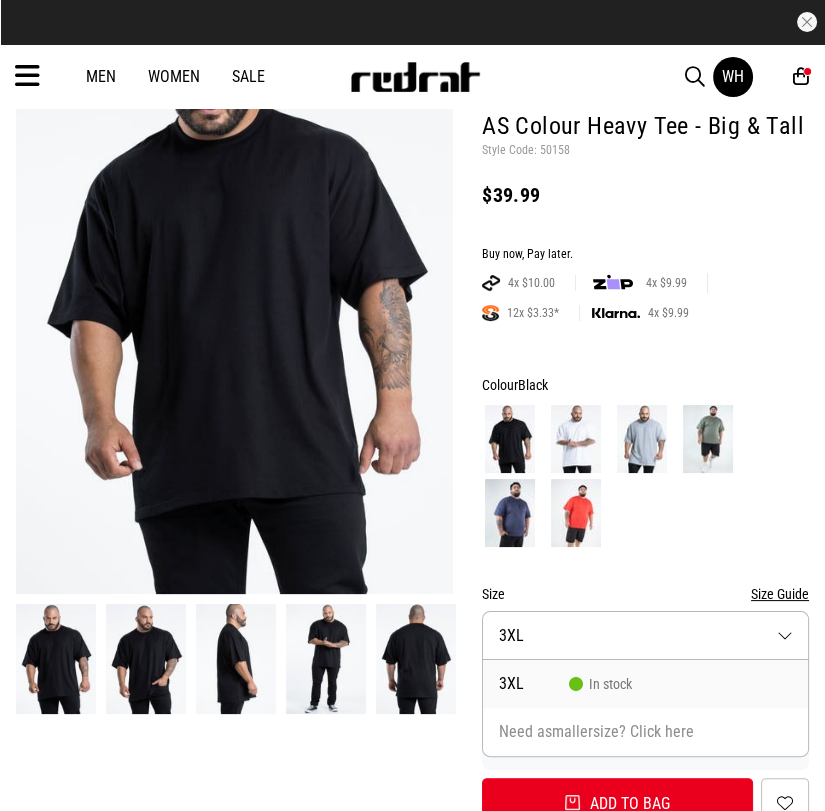 click on "Size 3XL" at bounding box center (645, 635) 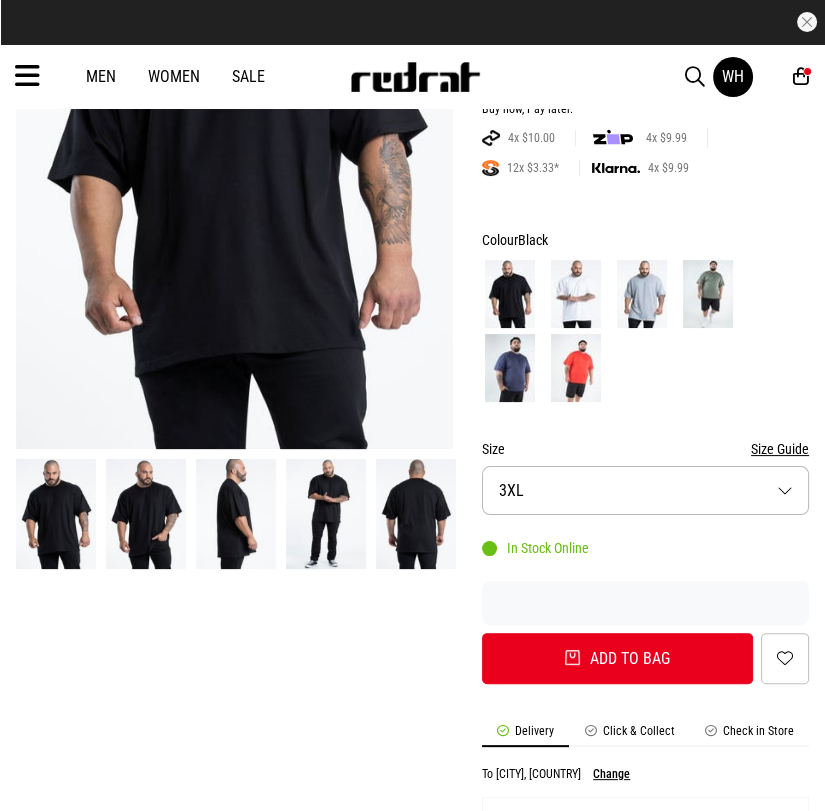 scroll, scrollTop: 333, scrollLeft: 0, axis: vertical 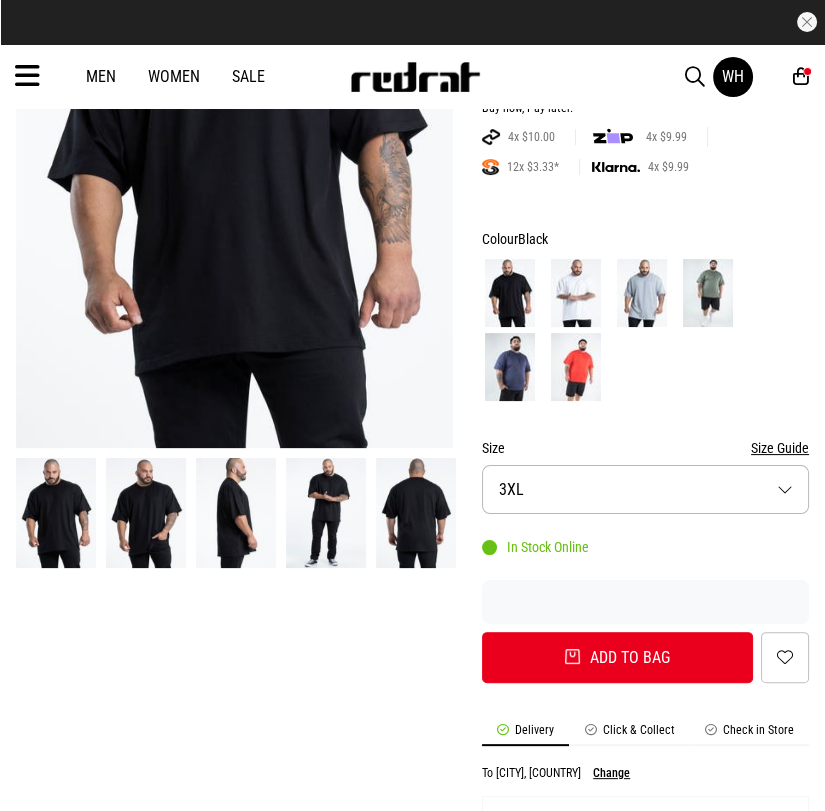click at bounding box center [56, 513] 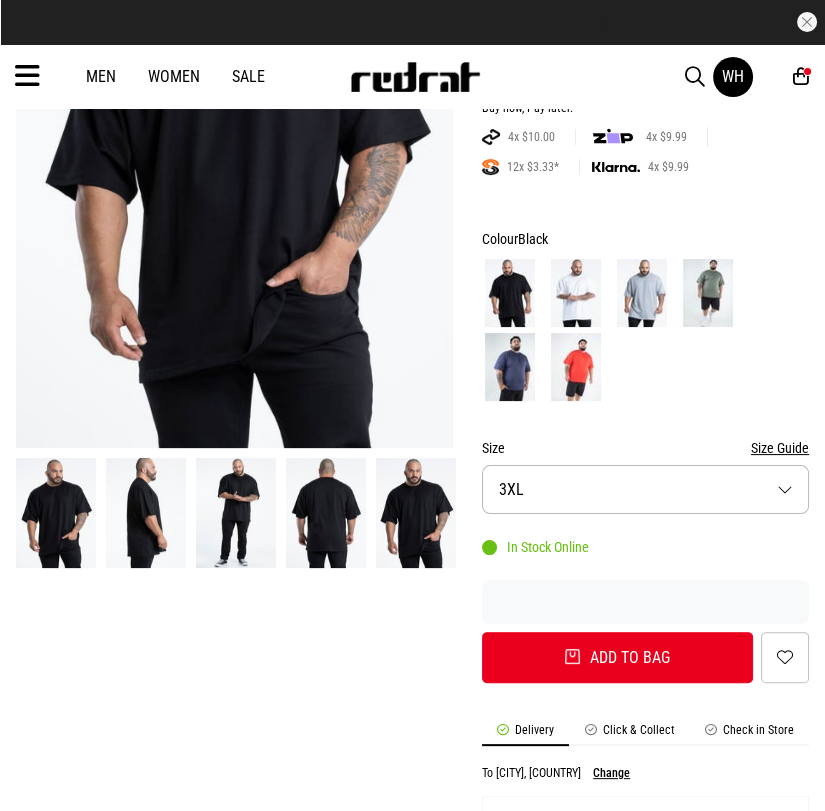 click at bounding box center [146, 513] 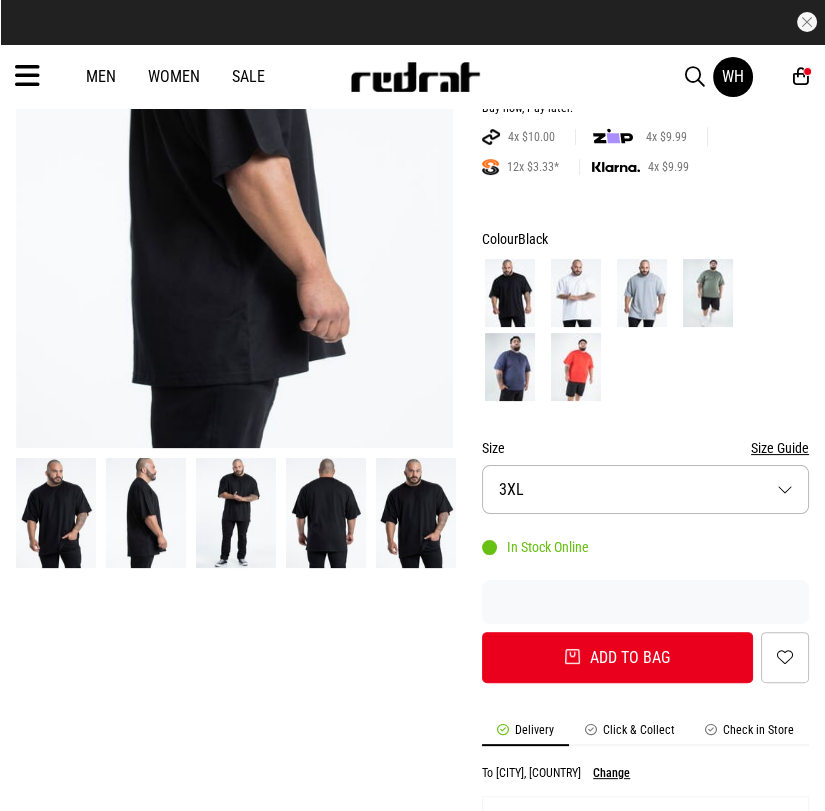 click at bounding box center [236, 513] 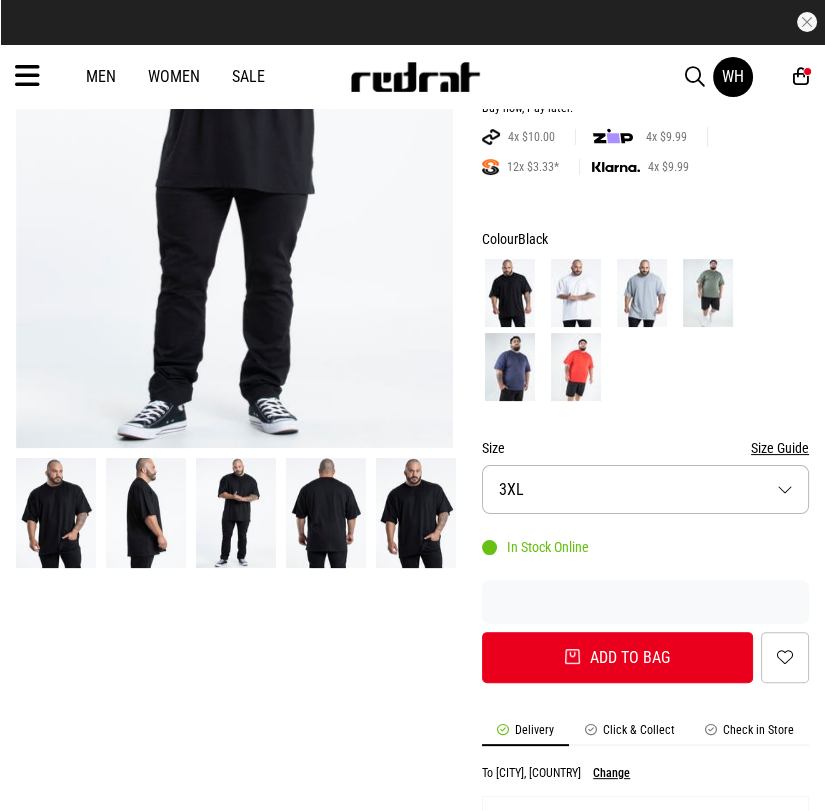 click at bounding box center [326, 513] 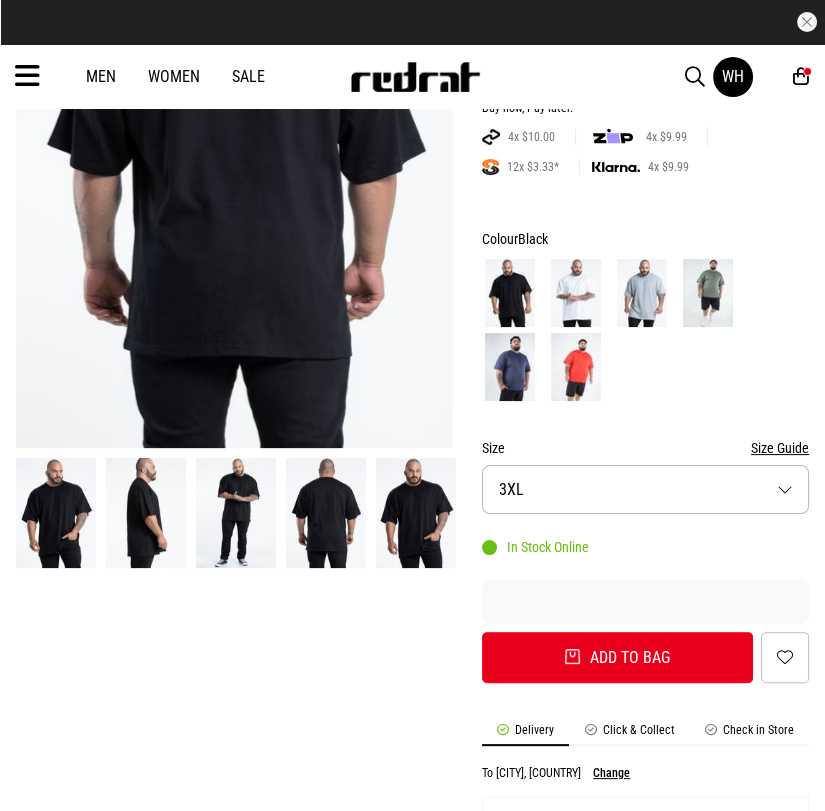 click at bounding box center (416, 513) 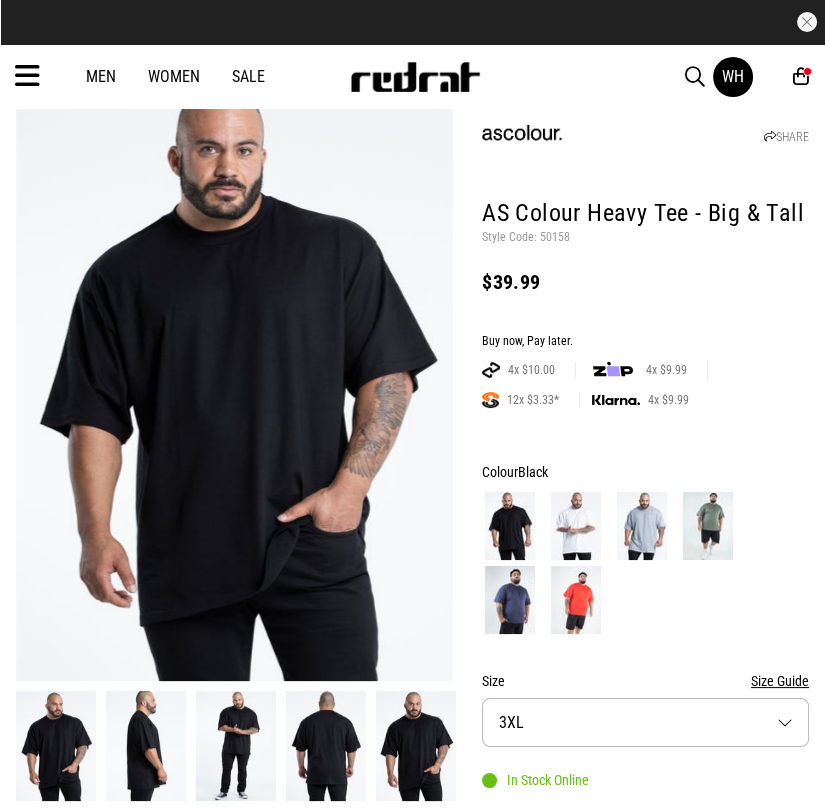 scroll, scrollTop: 0, scrollLeft: 0, axis: both 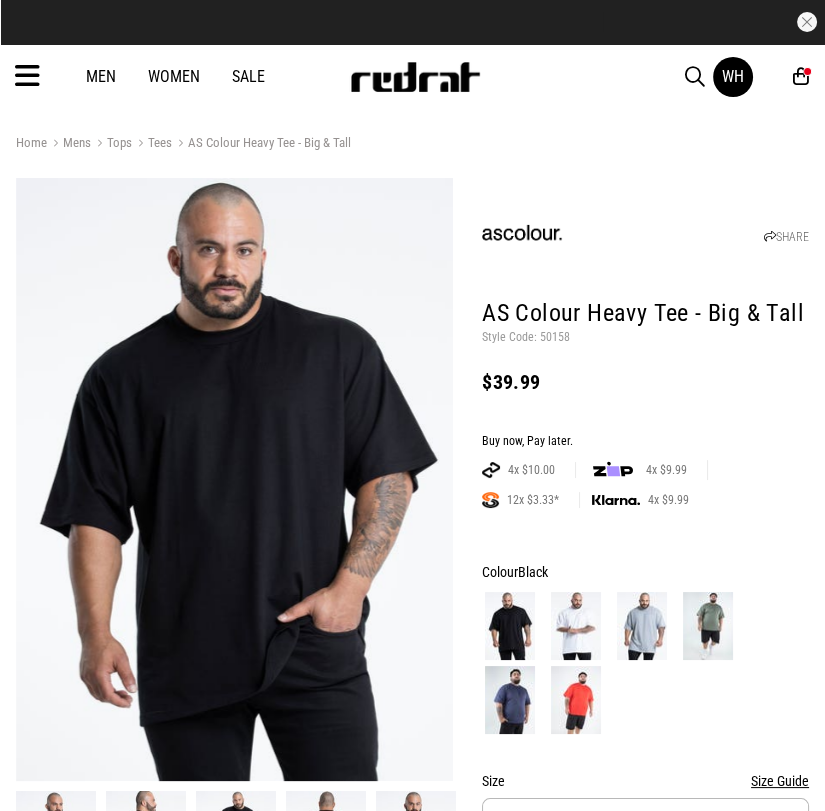 click on "3" at bounding box center [807, 71] 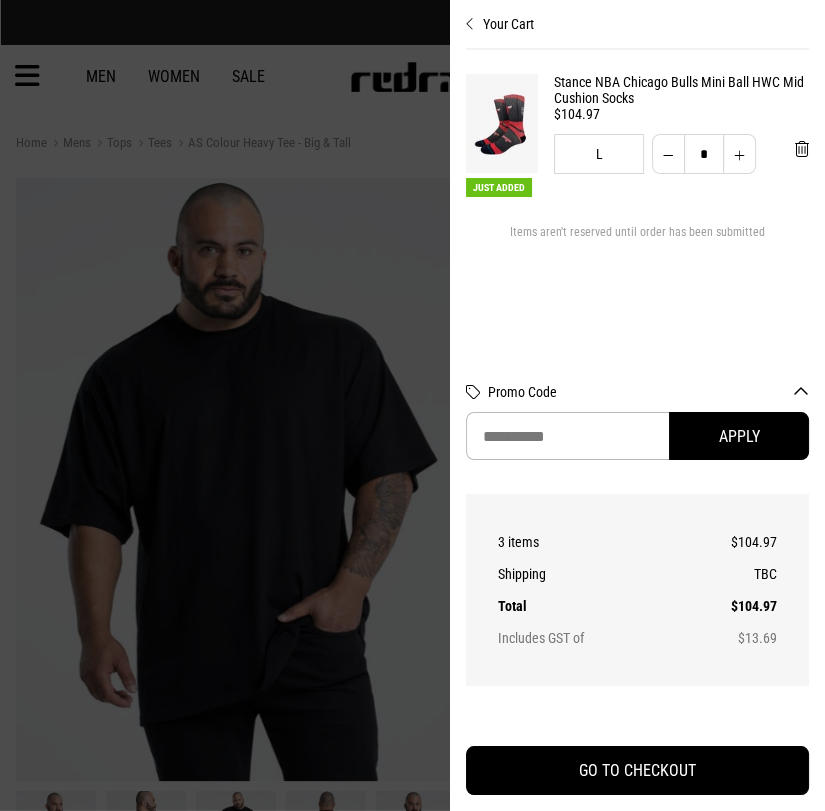click on "Your Cart            Just Added   Stance NBA Chicago Bulls Mini Ball HWC Mid Cushion Socks        $104.97          L     *                   Items aren't reserved until order has been submitted
Promo Code
Apply         Order Summary   3 items   $104.97   Shipping   TBC       Total   $104.97   Includes GST of   $13.69              GO TO CHECKOUT" at bounding box center [637, 405] 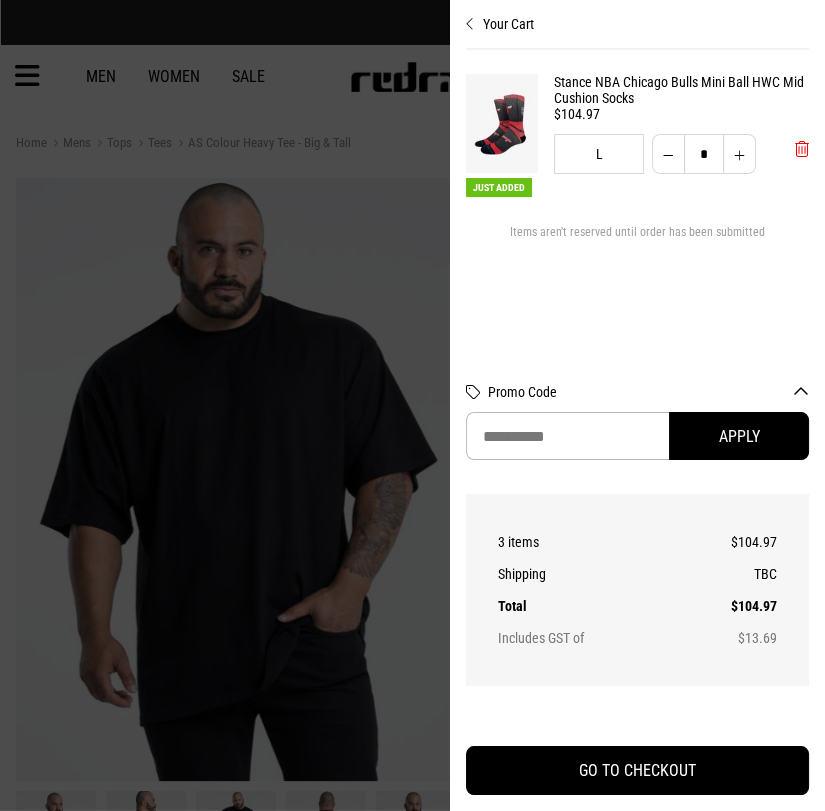 click at bounding box center [802, 149] 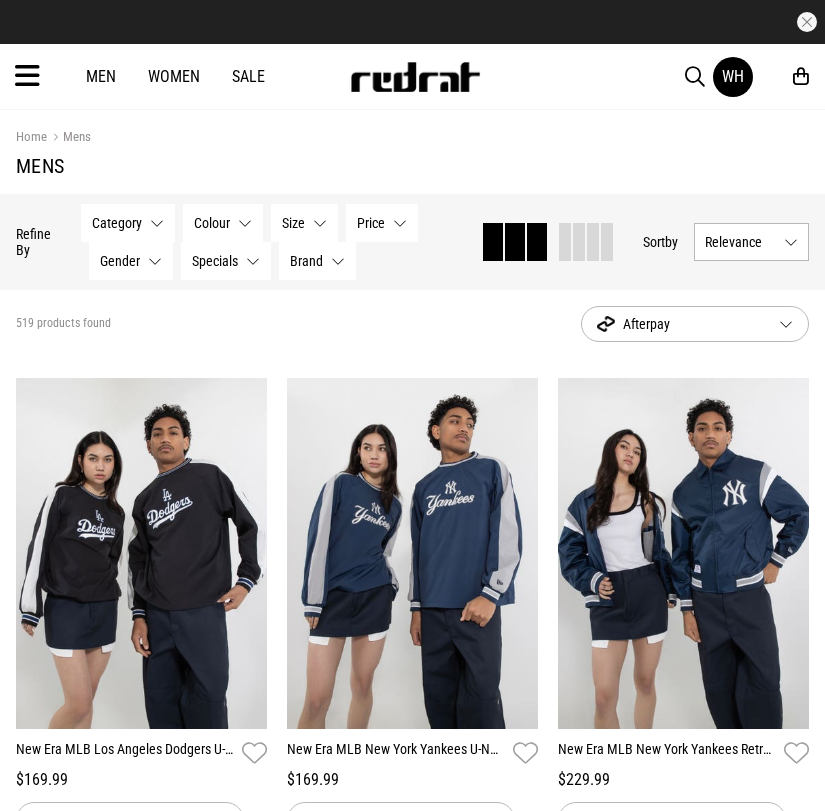scroll, scrollTop: 0, scrollLeft: 0, axis: both 